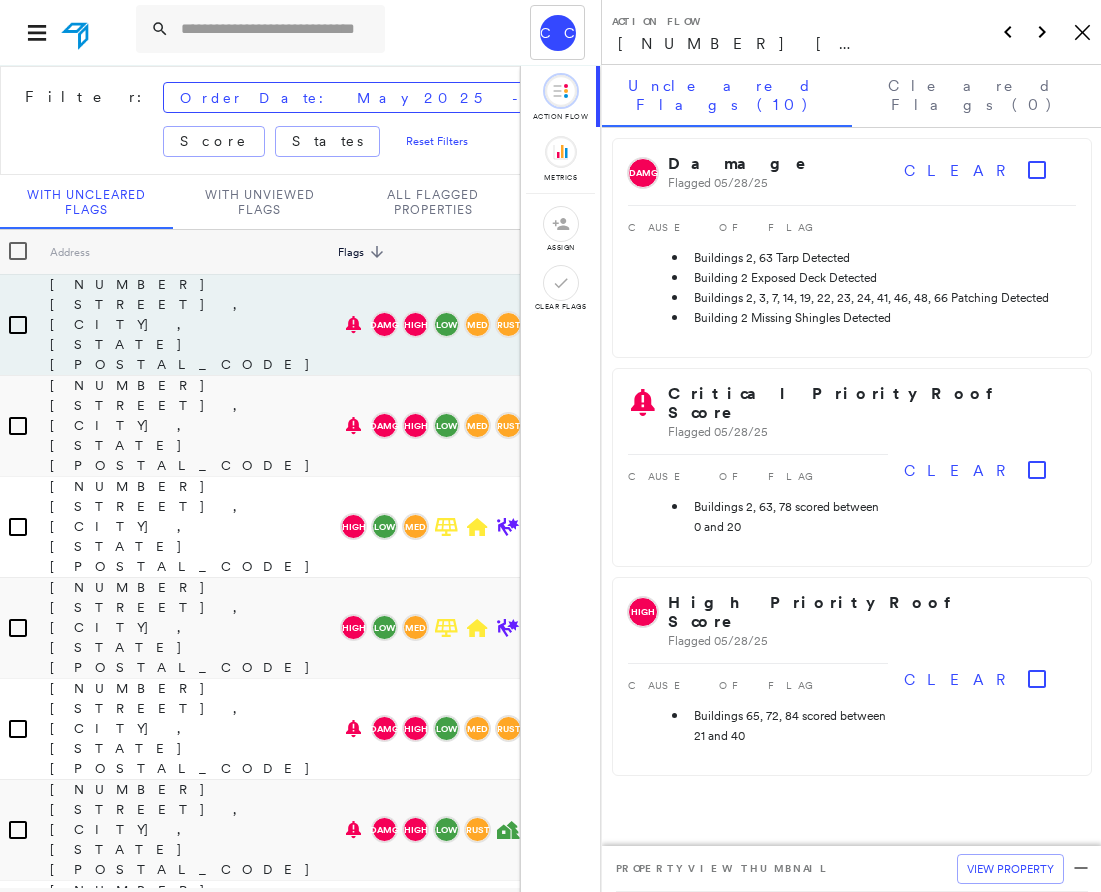 scroll, scrollTop: 0, scrollLeft: 0, axis: both 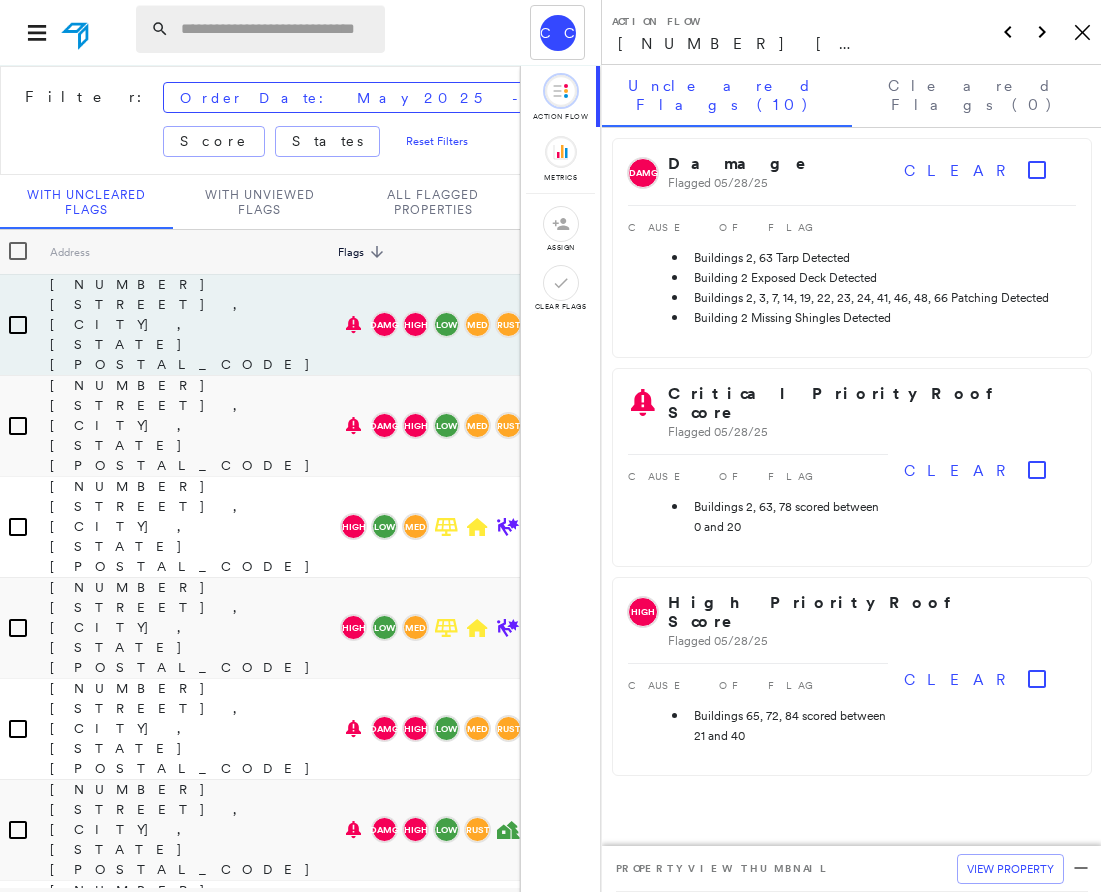 click at bounding box center [277, 29] 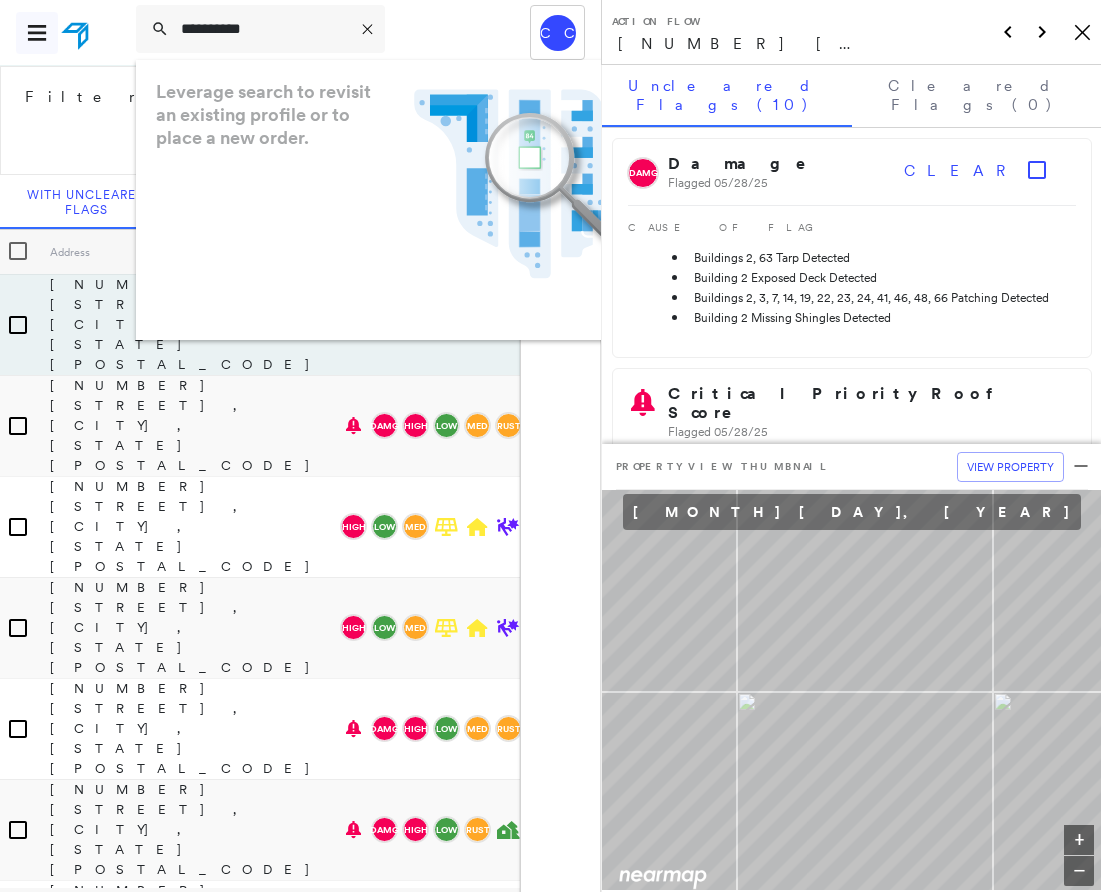 drag, startPoint x: 271, startPoint y: 28, endPoint x: 33, endPoint y: 14, distance: 238.4114 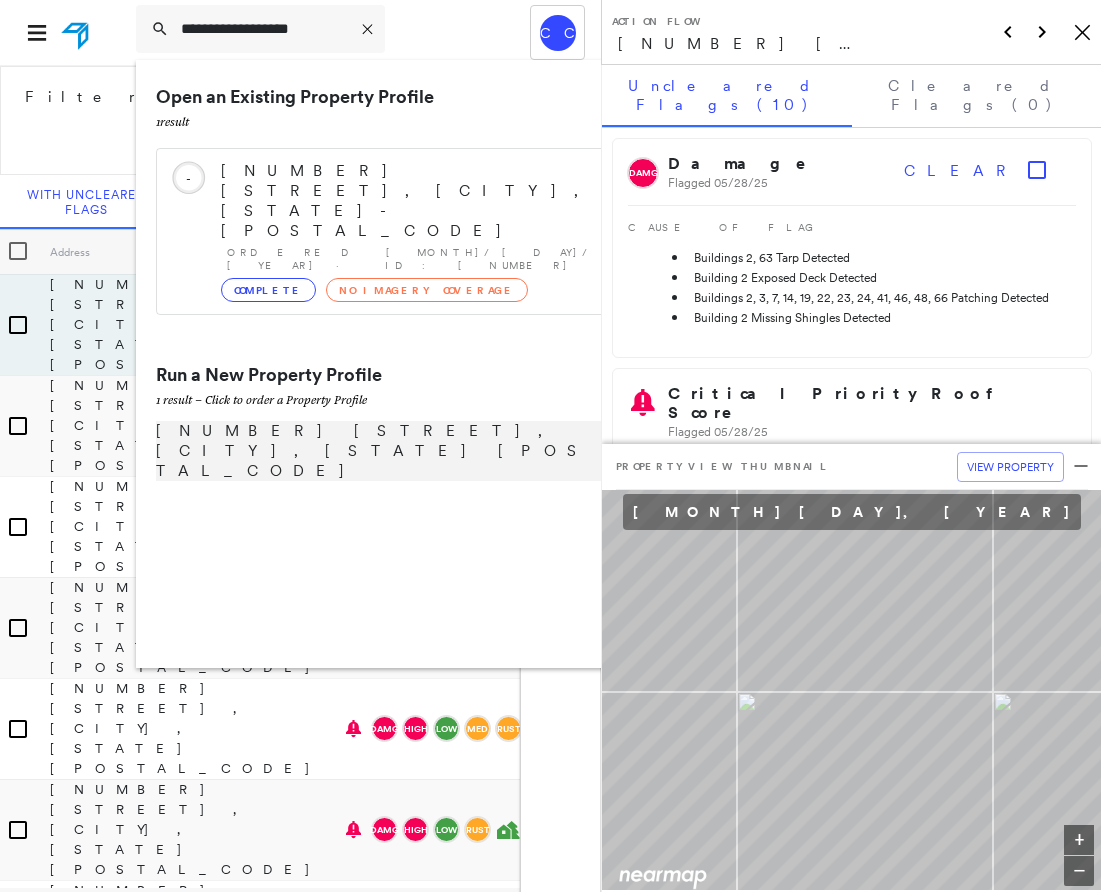 type on "**********" 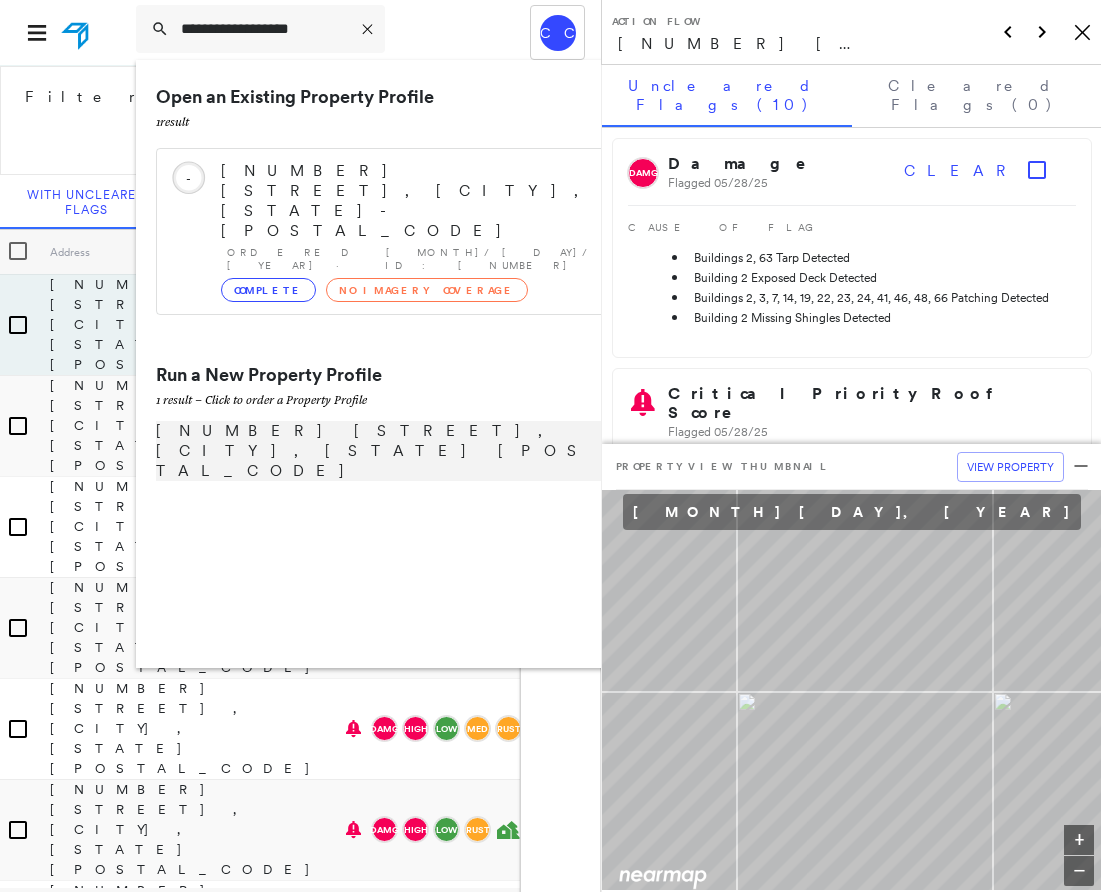 click on "[NUMBER] [STREET], [CITY], [STATE] [POSTAL_CODE]" at bounding box center [381, 451] 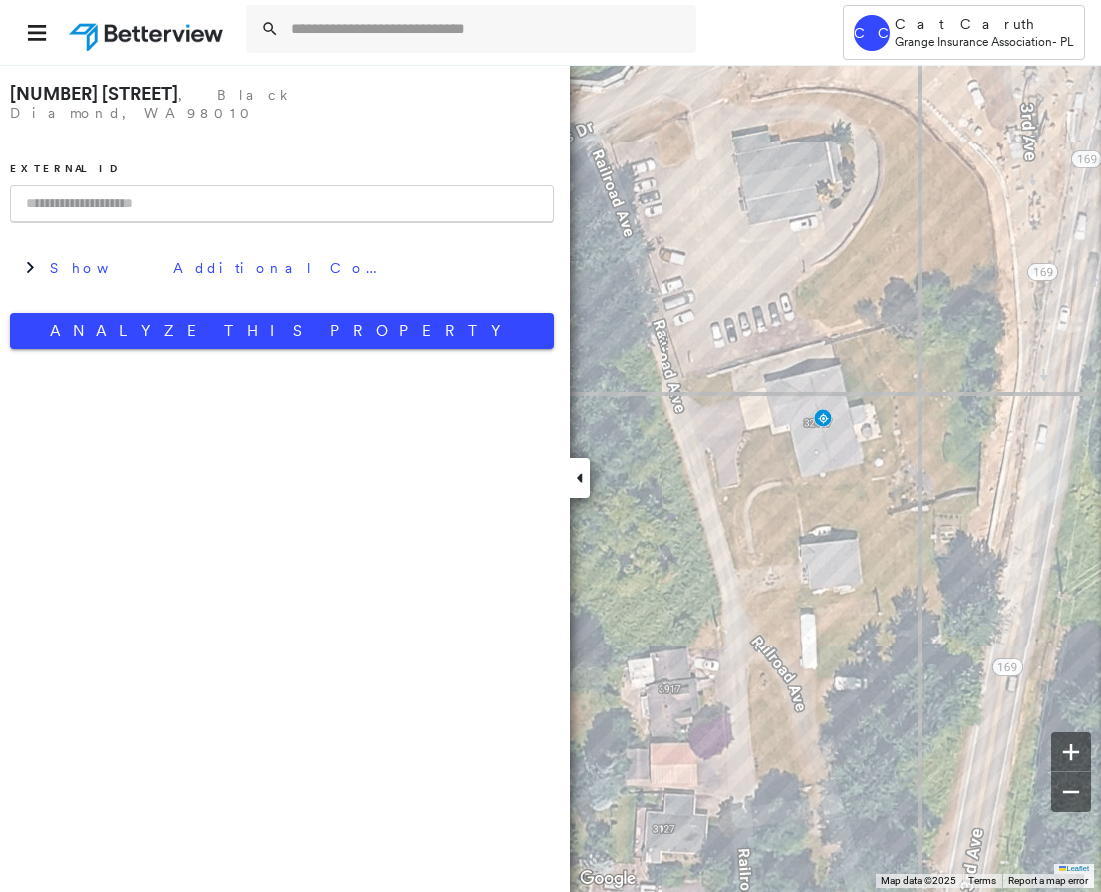 click at bounding box center (282, 204) 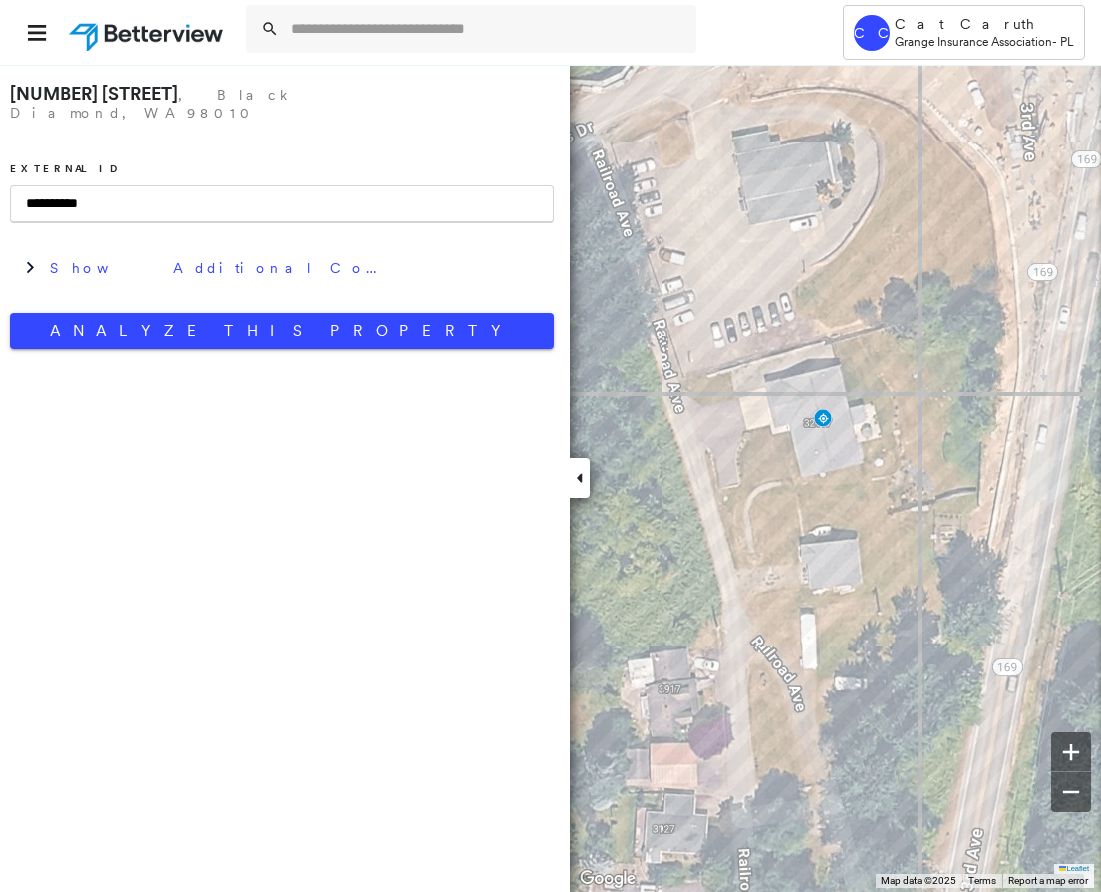 type on "**********" 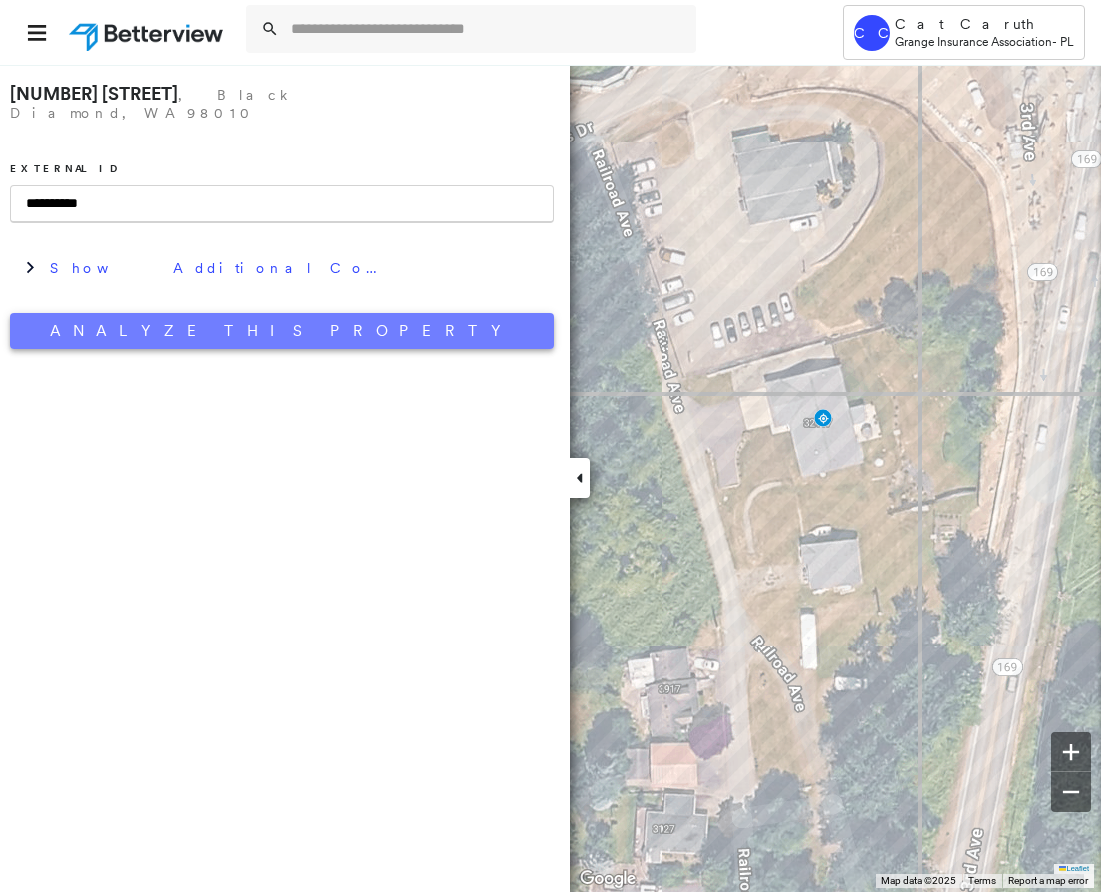 click on "Analyze This Property" at bounding box center (282, 331) 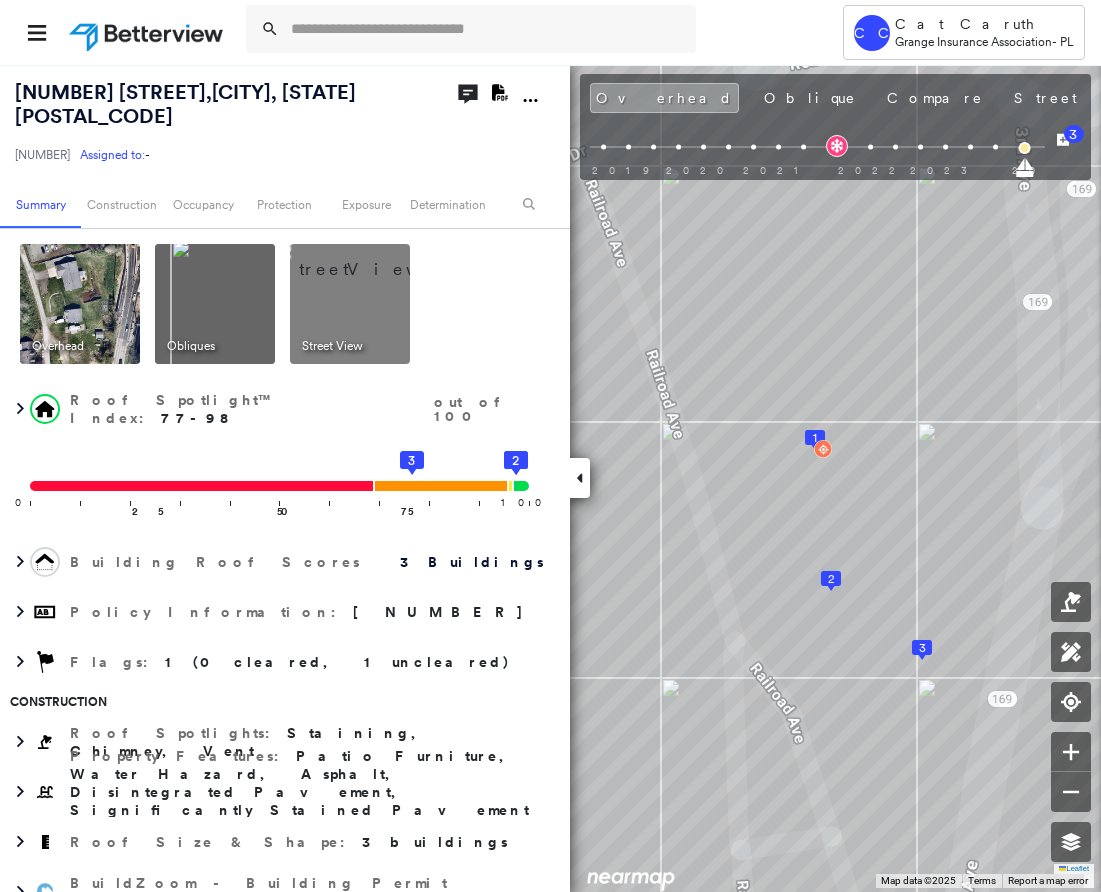 click on "Download PDF Report" 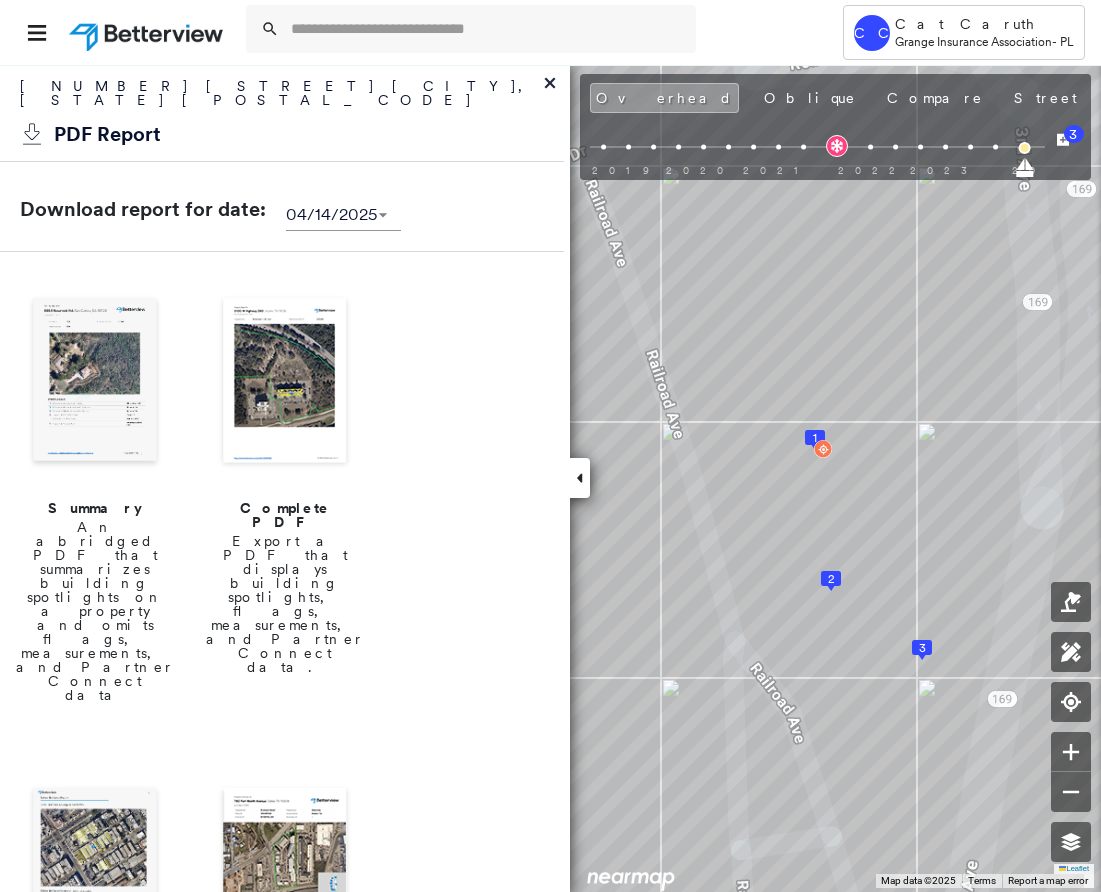 click on "Summary" at bounding box center [95, 508] 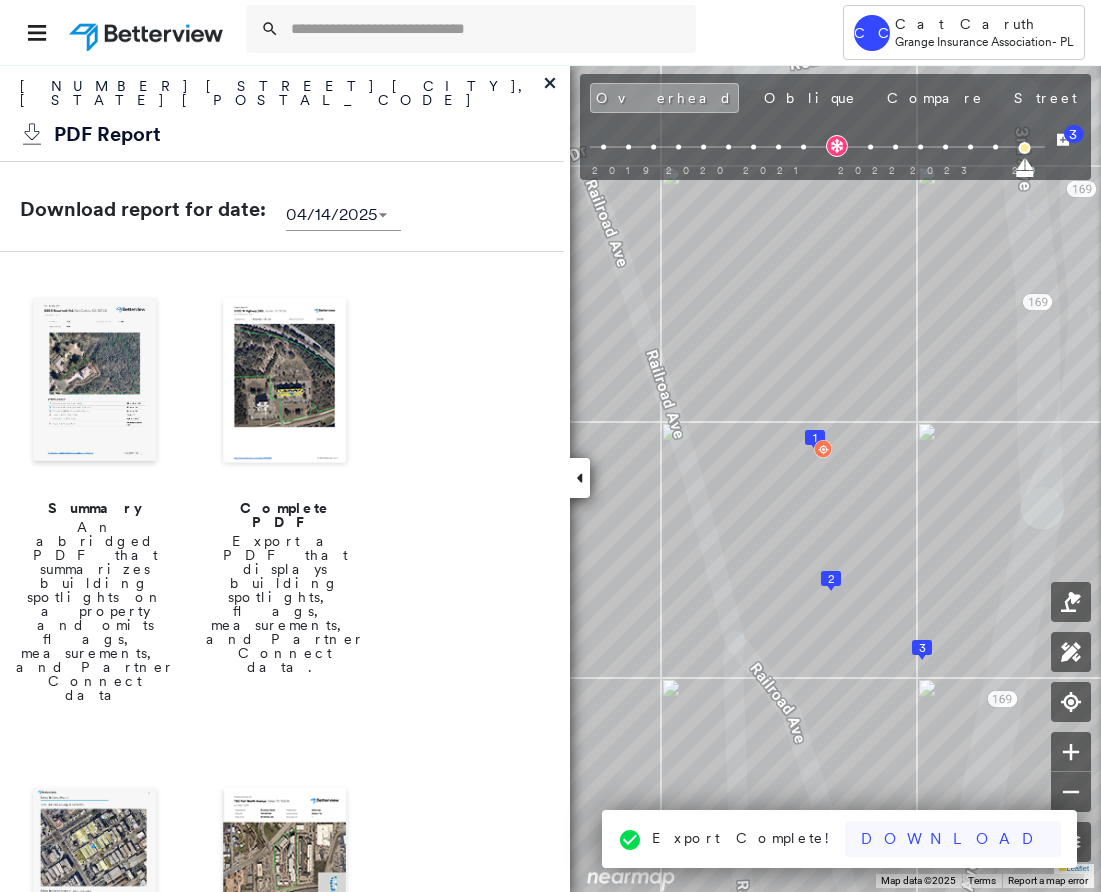 click on "Download" at bounding box center (953, 839) 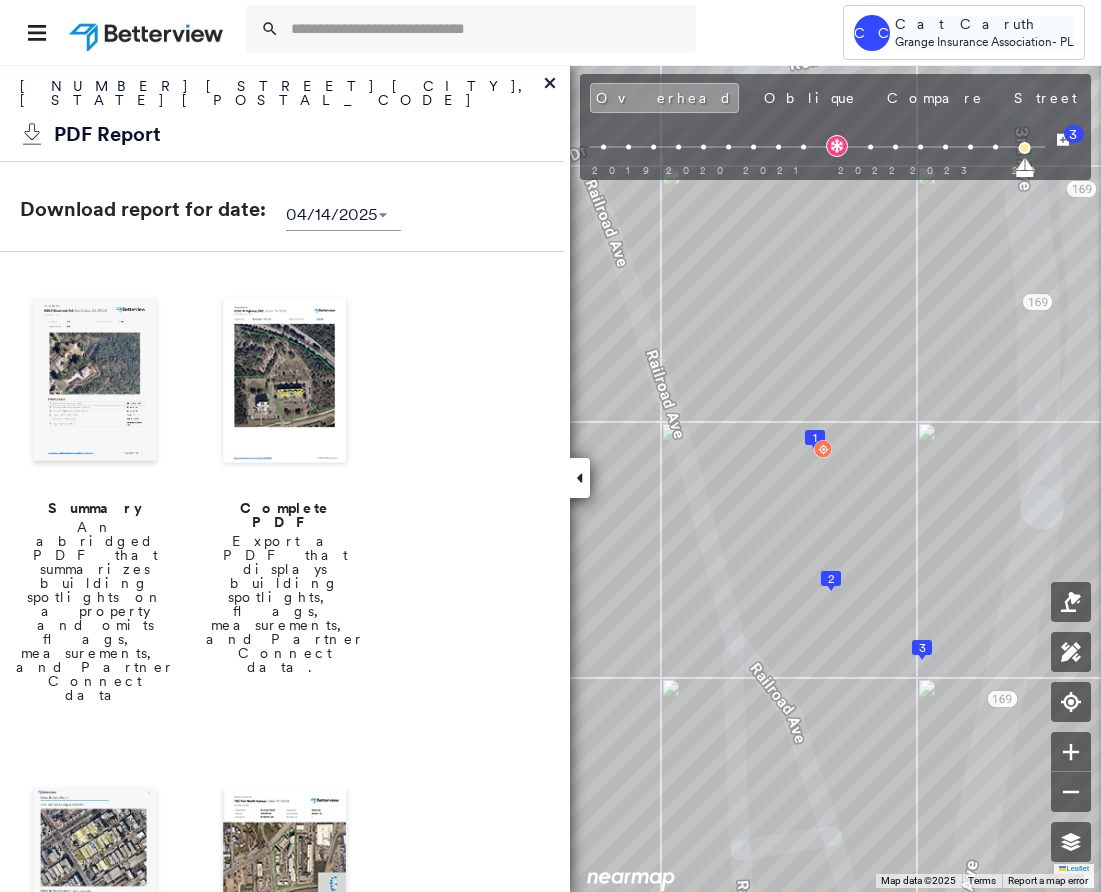 click on "Cat Caruth" at bounding box center (966, 24) 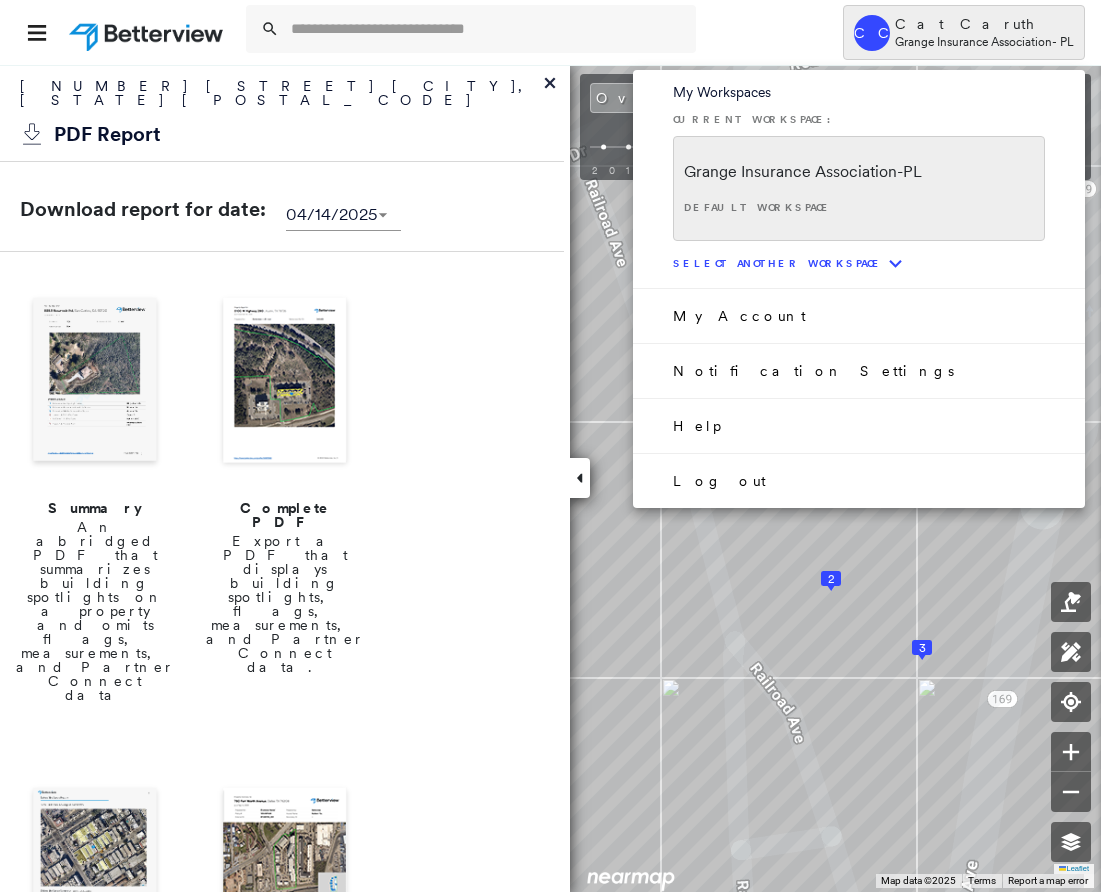 click on "Log out" at bounding box center [719, 481] 